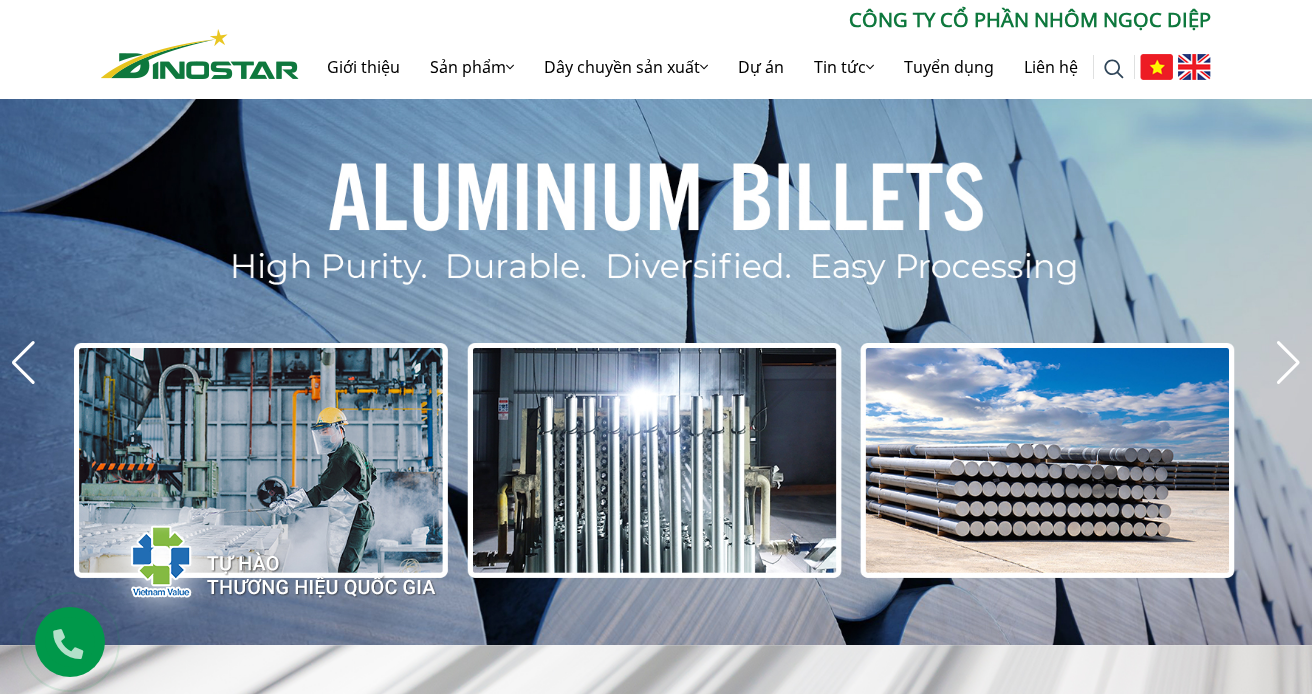 scroll, scrollTop: 0, scrollLeft: 0, axis: both 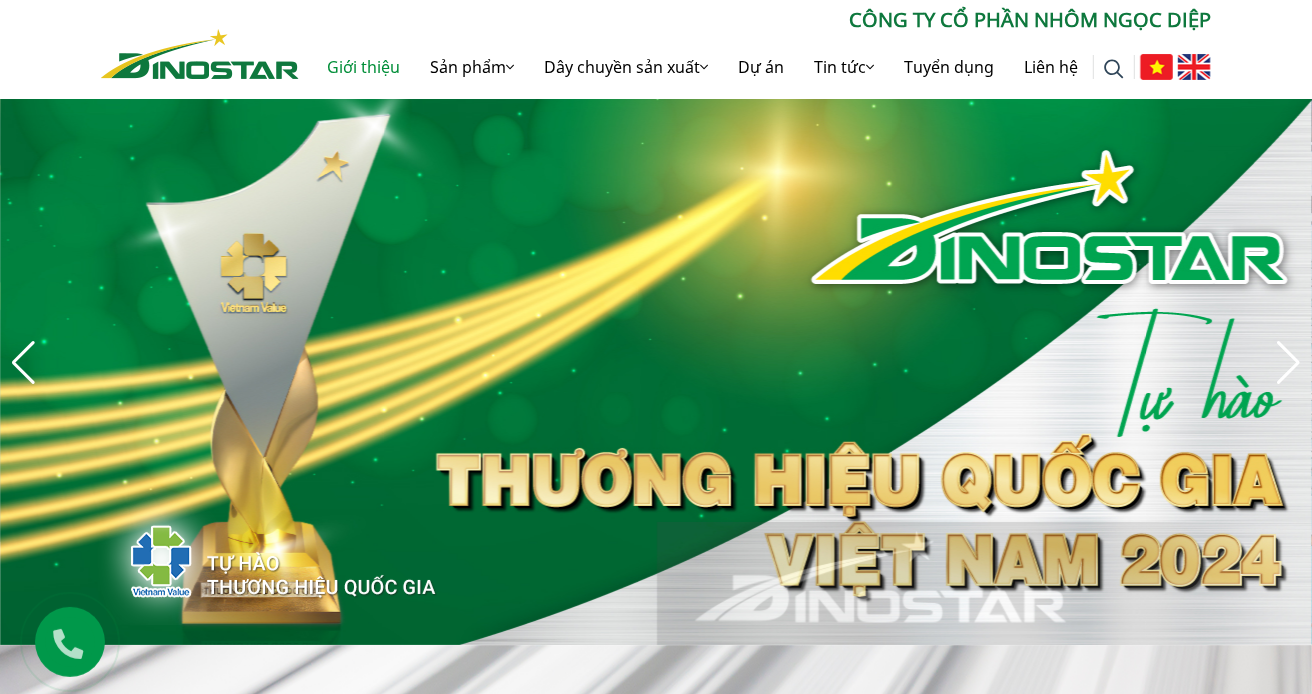 click on "Giới thiệu" at bounding box center (363, 67) 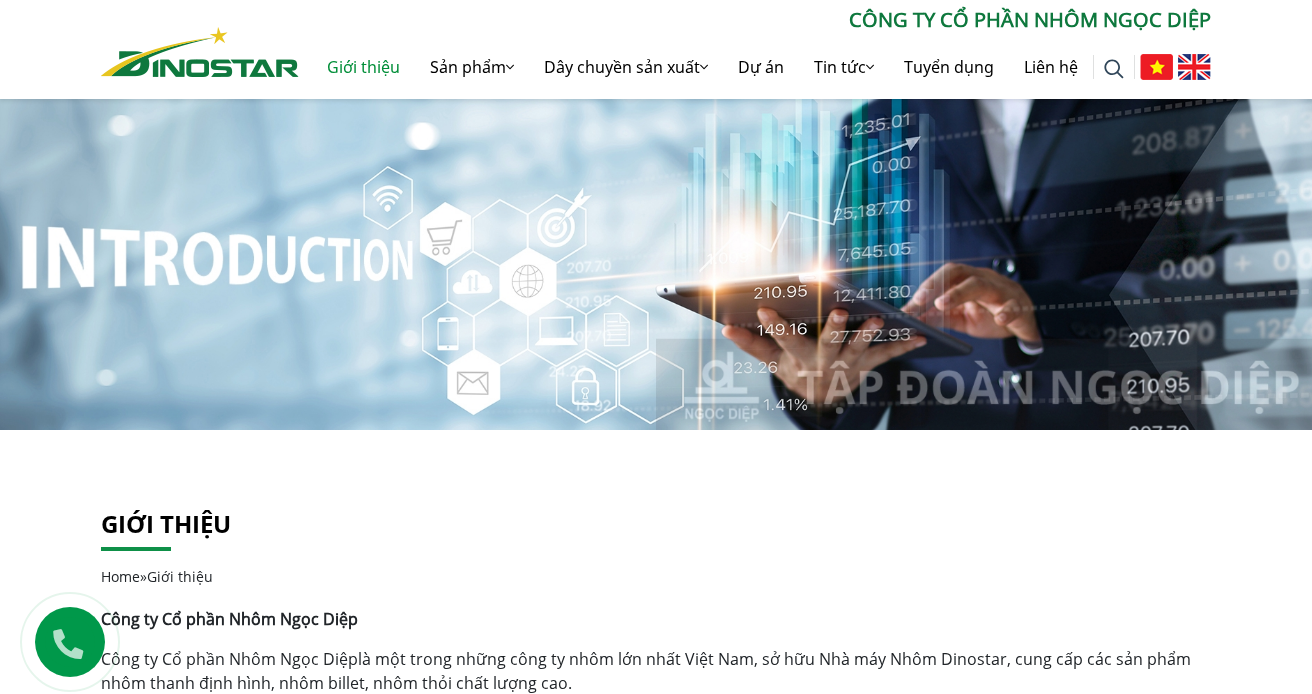 scroll, scrollTop: 500, scrollLeft: 0, axis: vertical 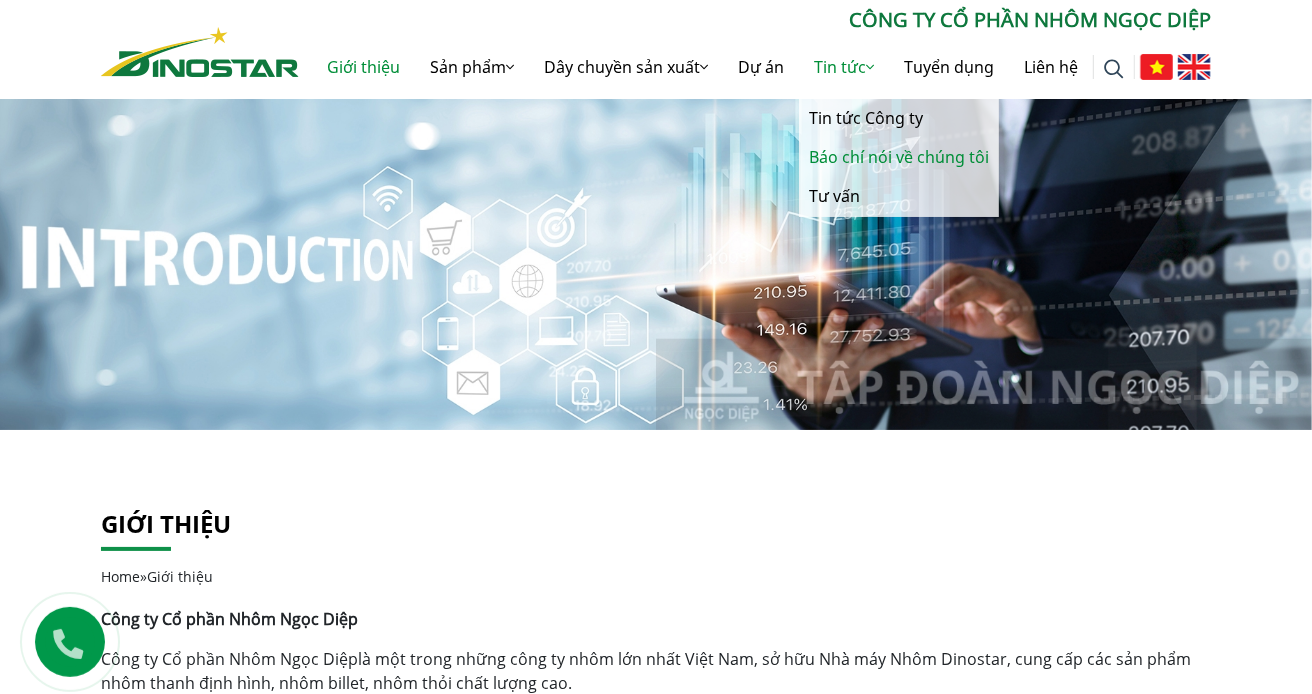 click on "Báo chí nói về chúng tôi" at bounding box center (899, 157) 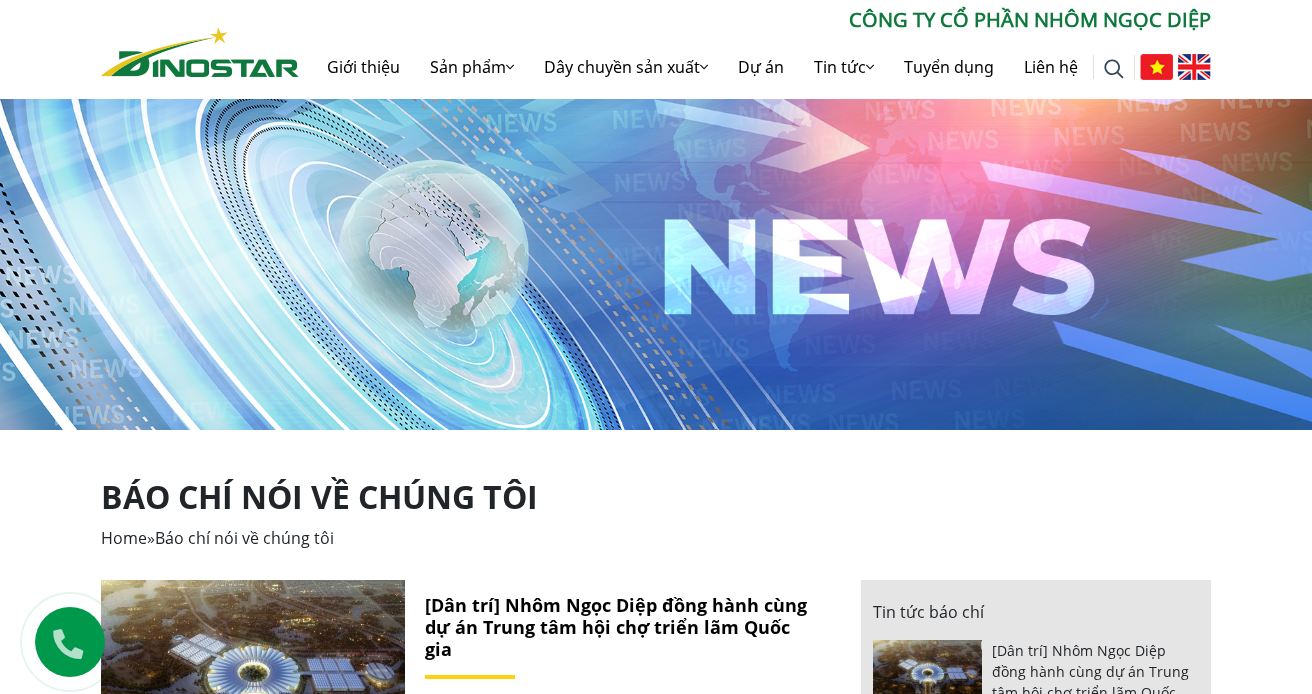 scroll, scrollTop: 0, scrollLeft: 0, axis: both 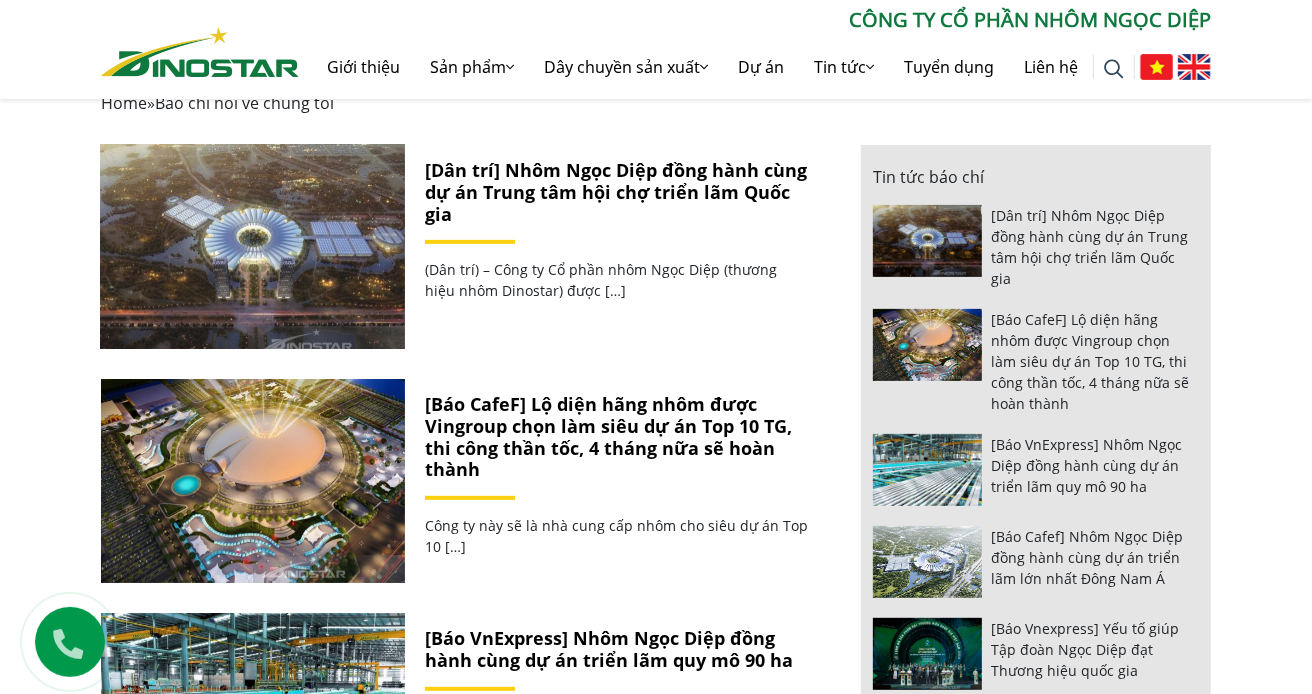 click at bounding box center [252, 247] 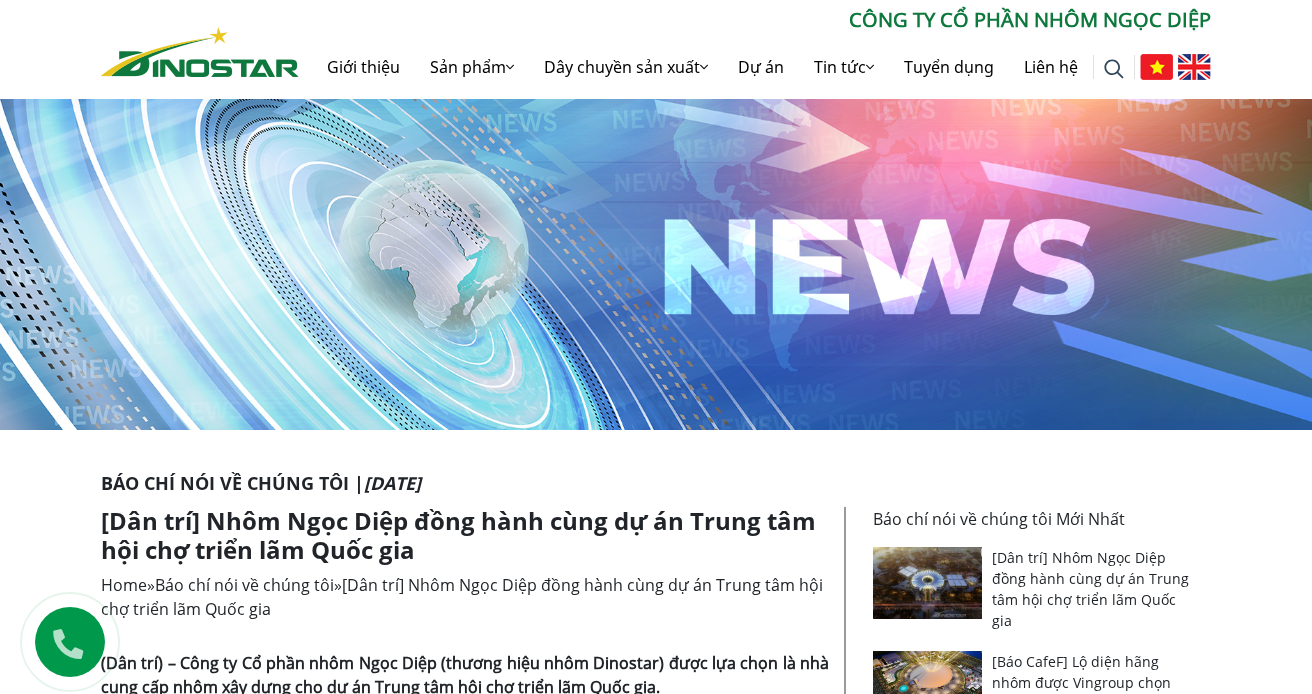 scroll, scrollTop: 0, scrollLeft: 0, axis: both 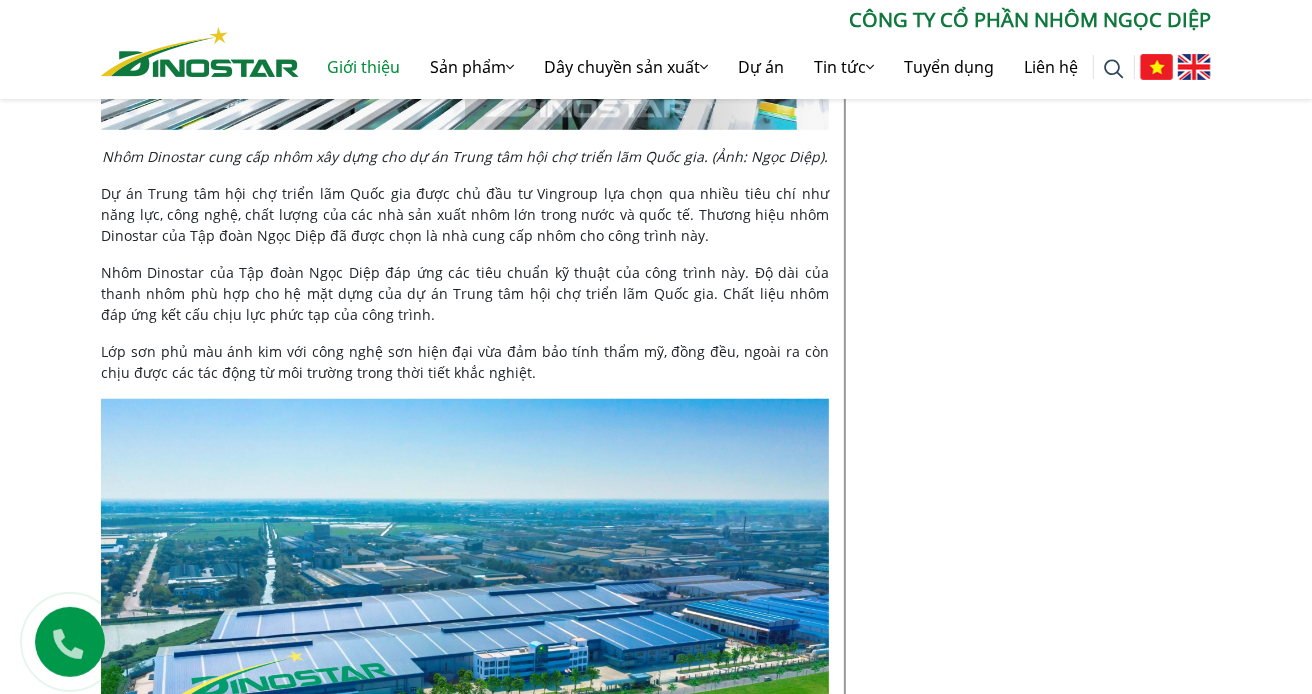click on "Giới thiệu" at bounding box center (363, 67) 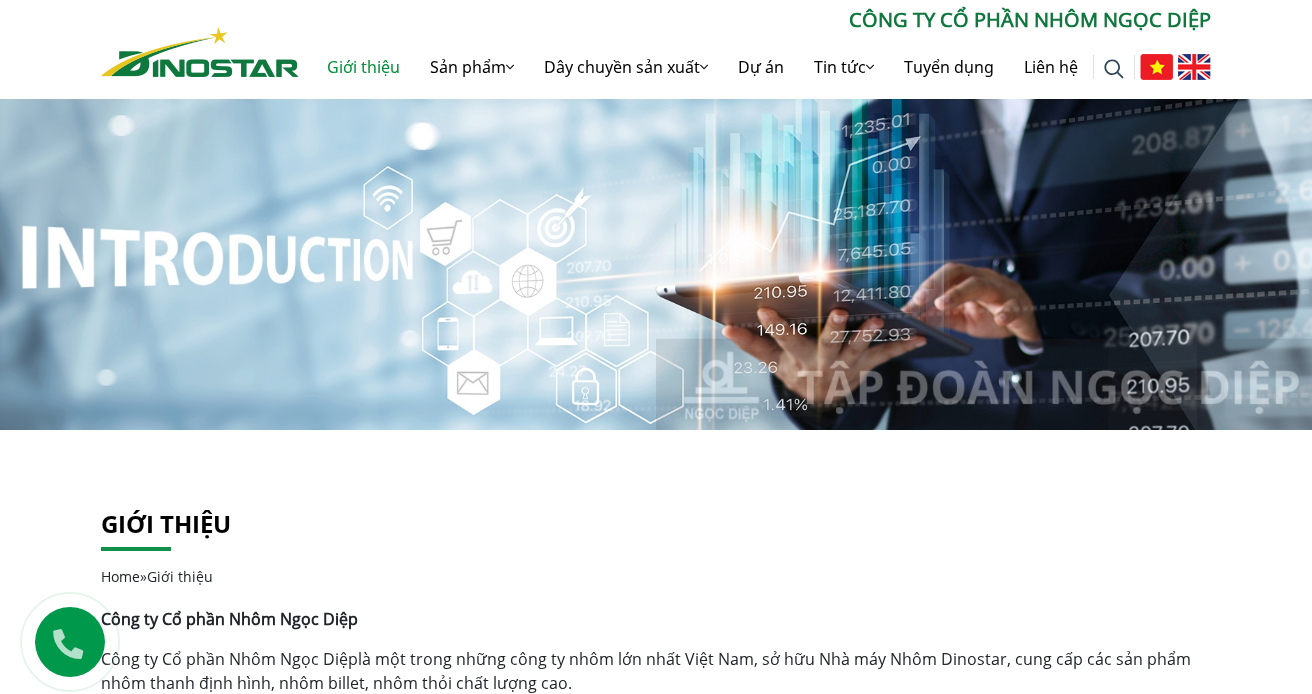 scroll, scrollTop: 0, scrollLeft: 0, axis: both 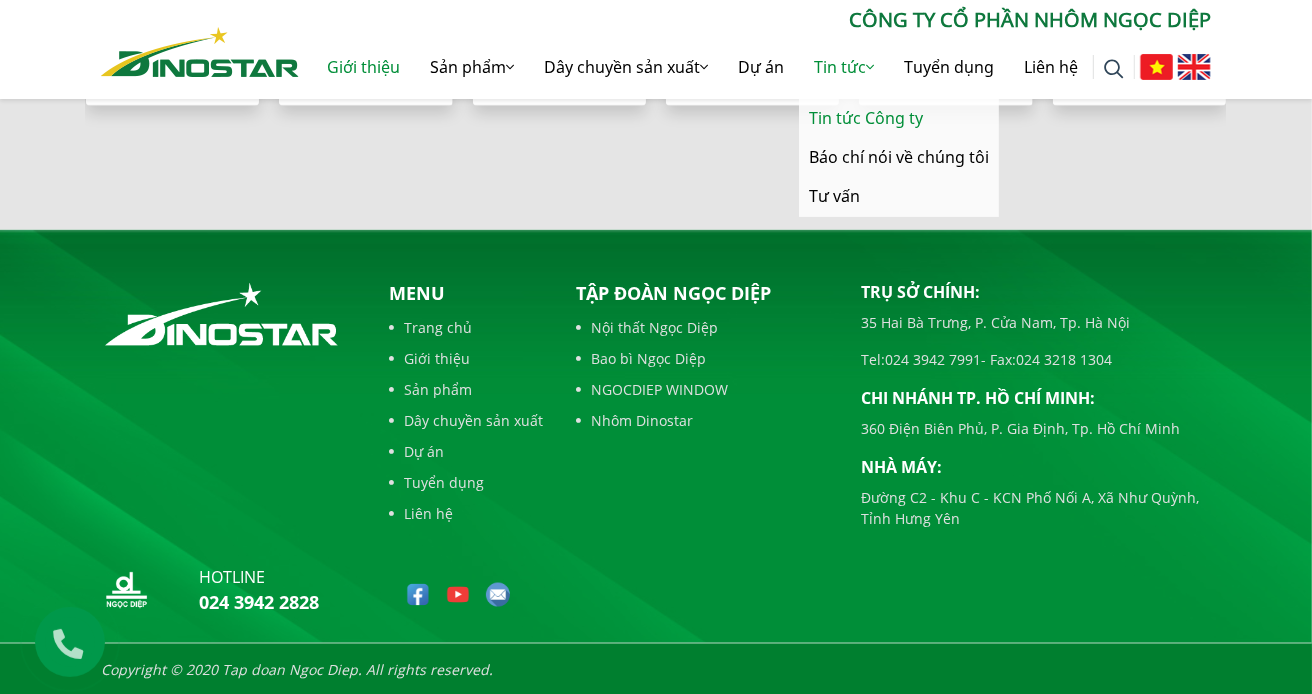 click on "Tin tức Công ty" at bounding box center (899, 118) 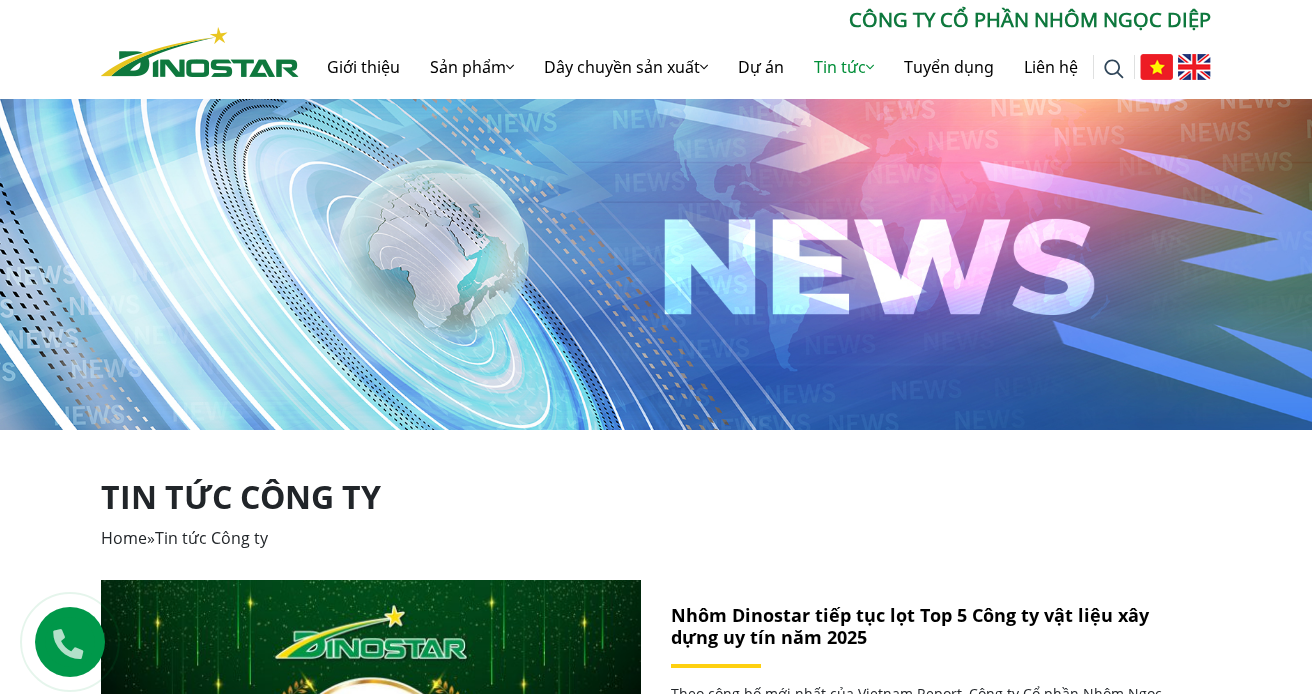 scroll, scrollTop: 0, scrollLeft: 0, axis: both 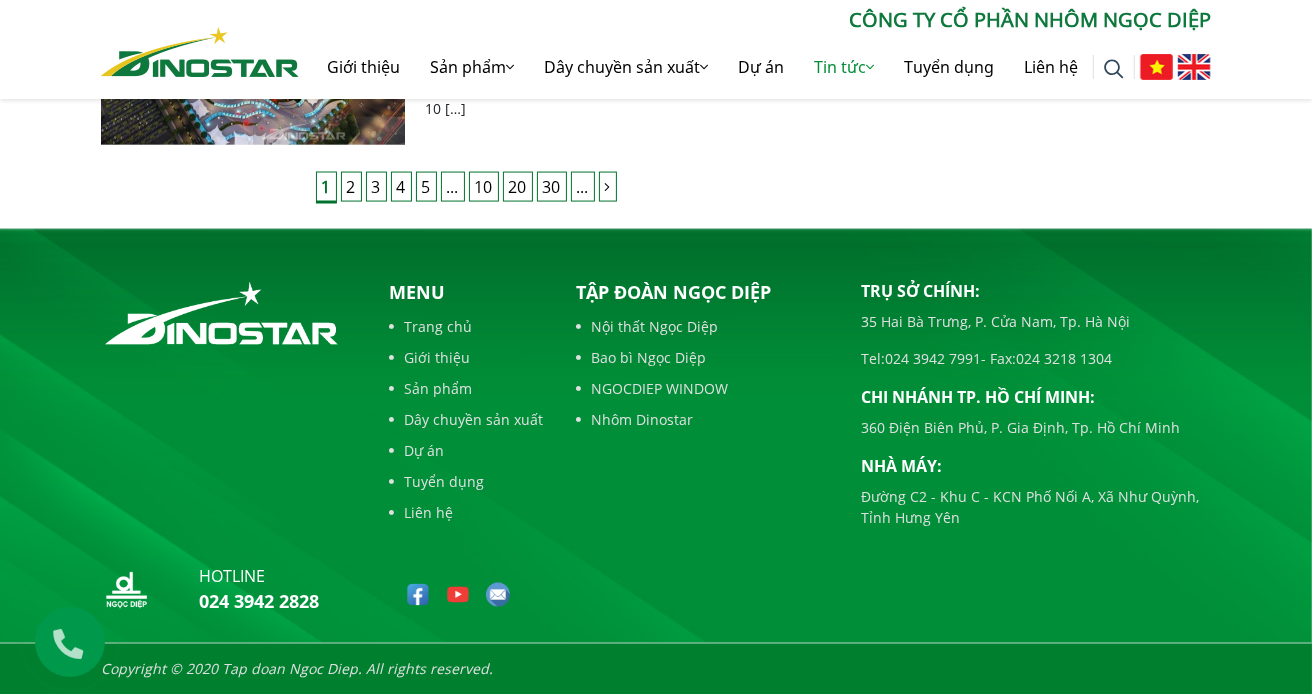 click on "Nội thất Ngọc Diệp" at bounding box center [703, 326] 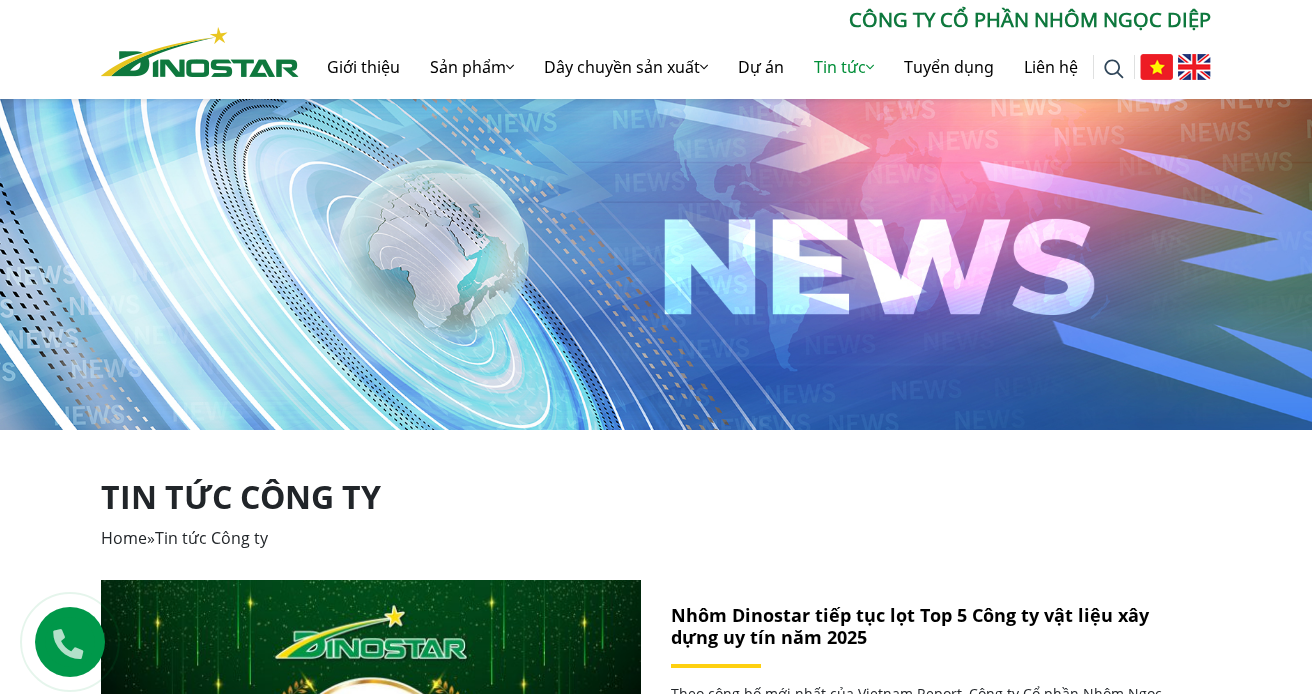 scroll, scrollTop: 1585, scrollLeft: 0, axis: vertical 